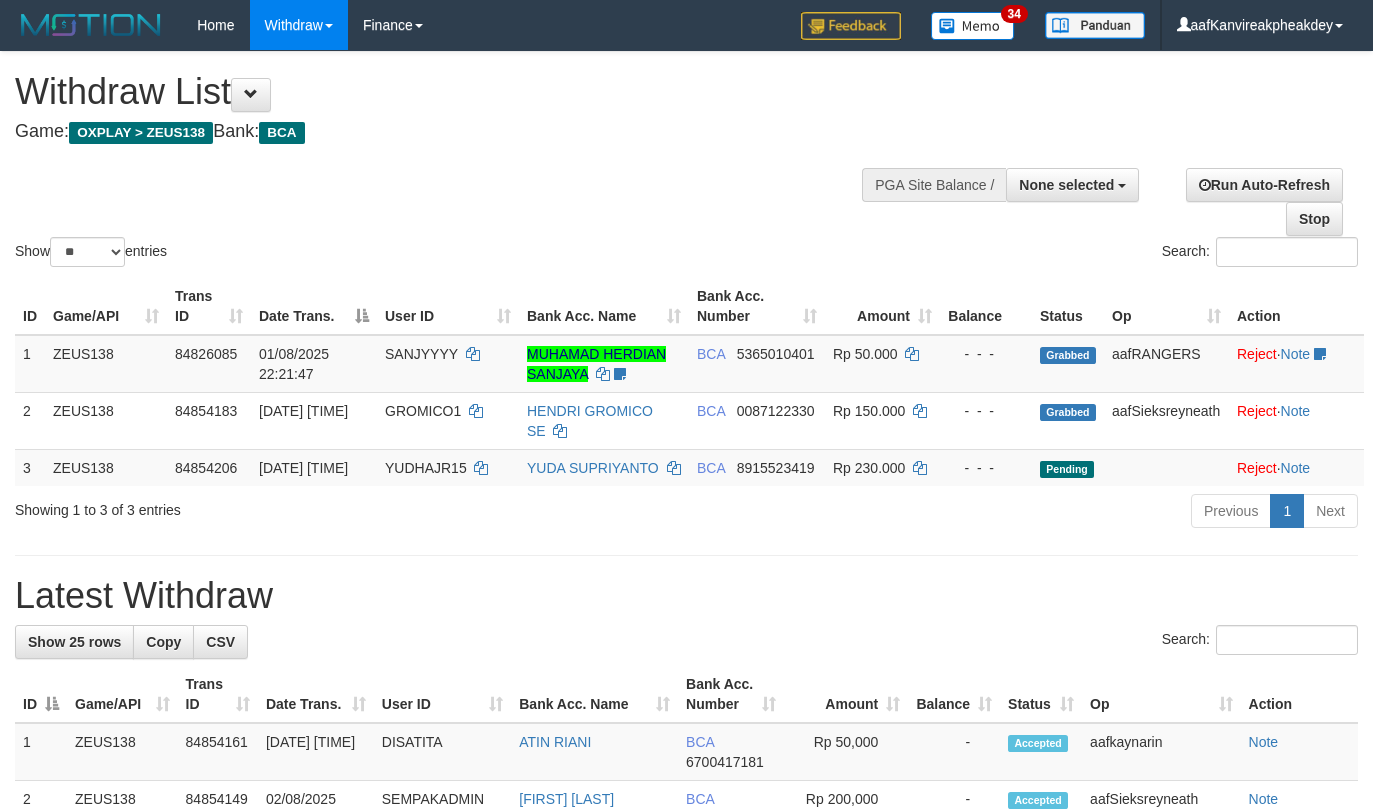 select 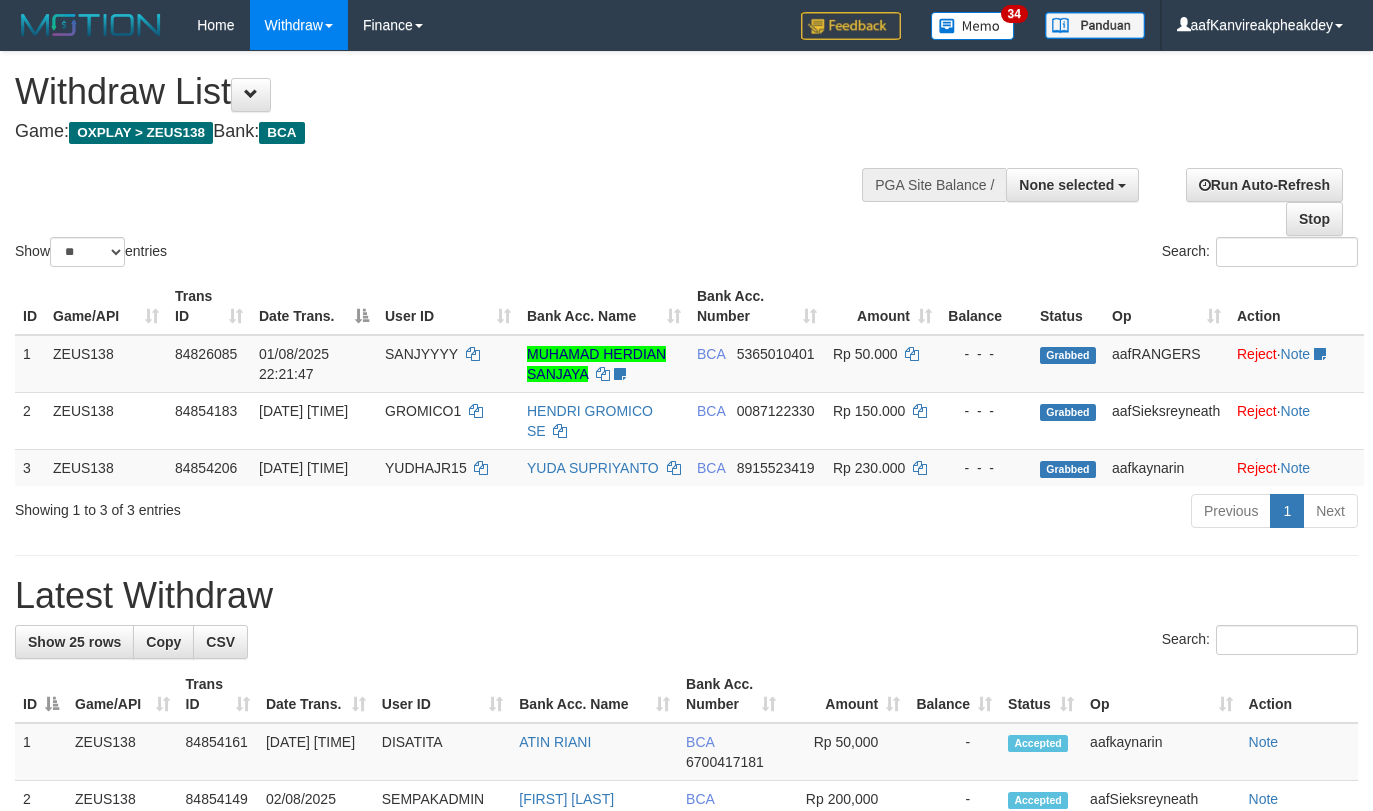 select 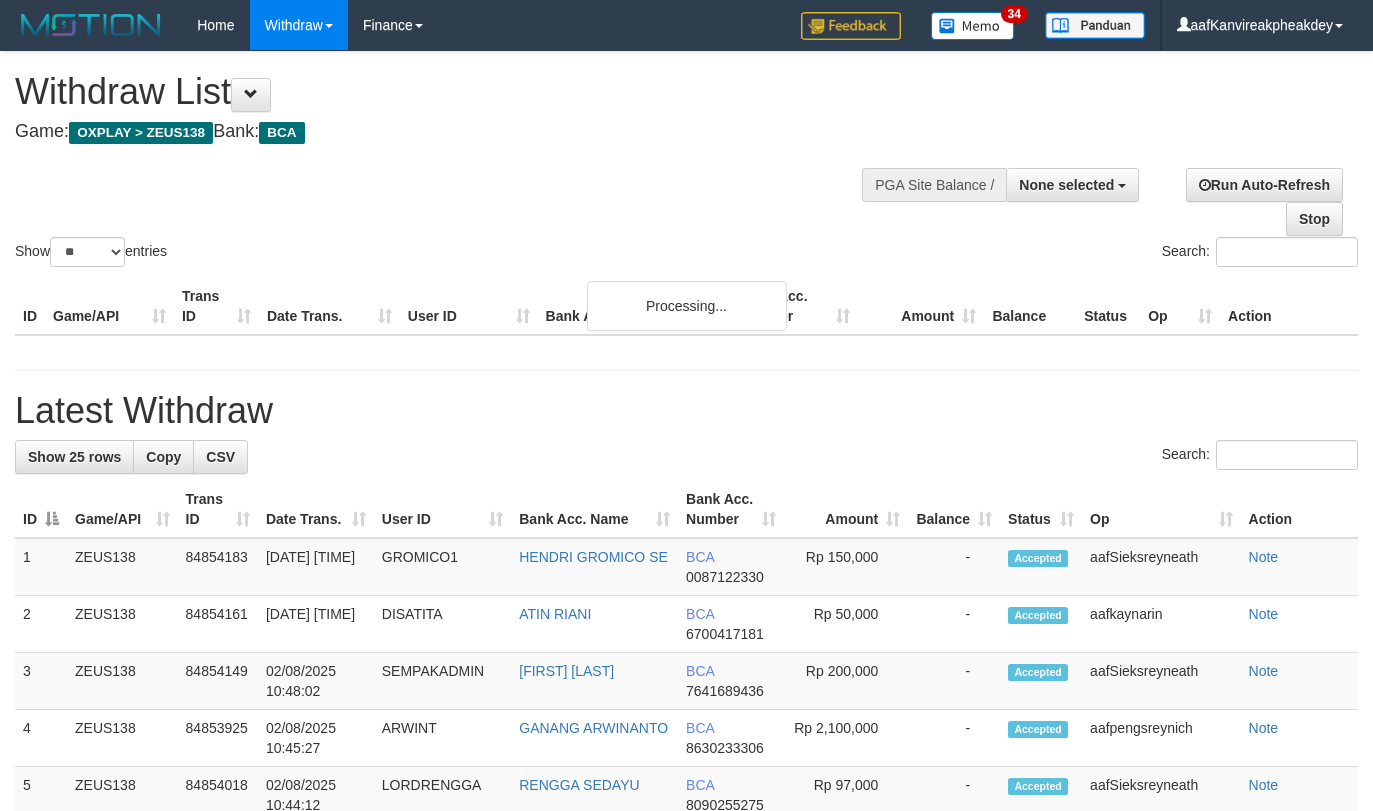 select 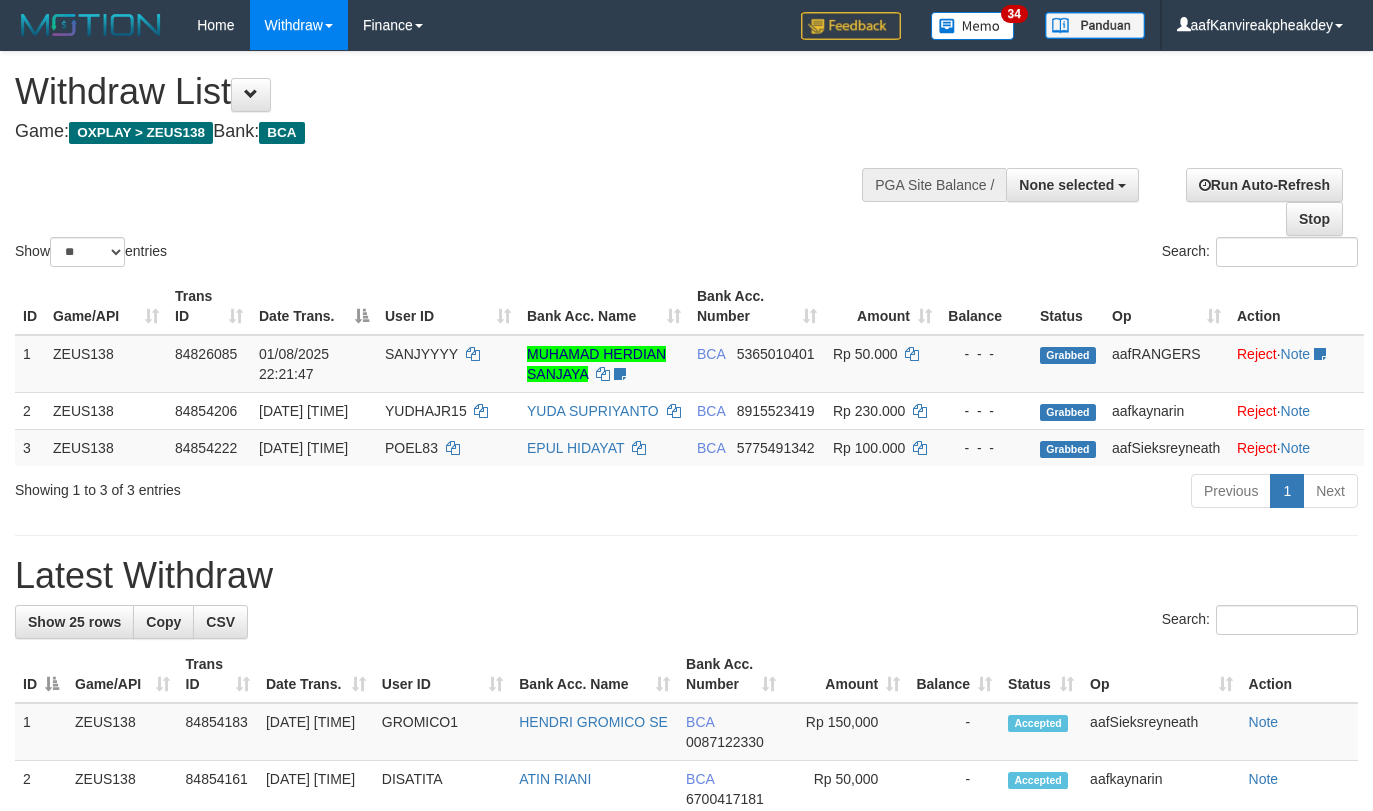 select 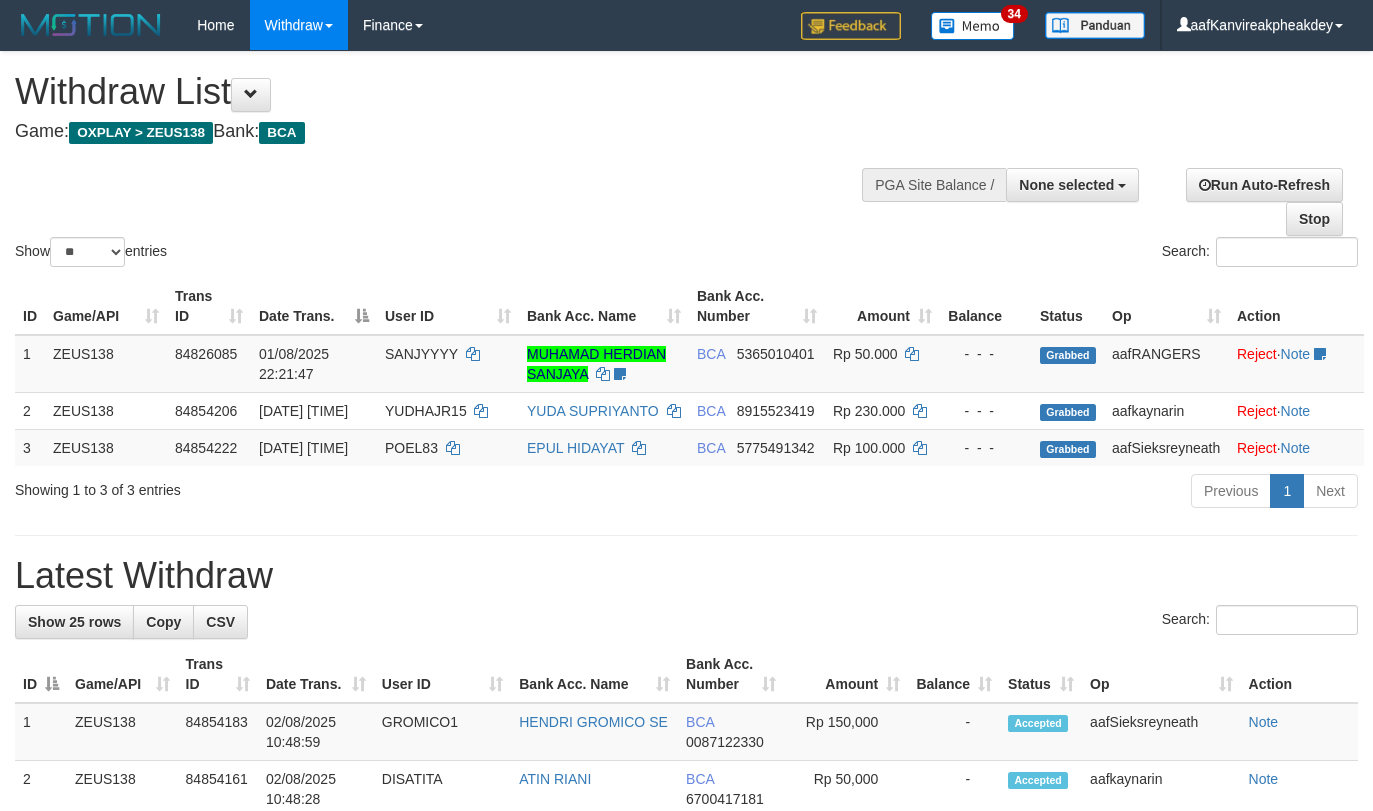 select 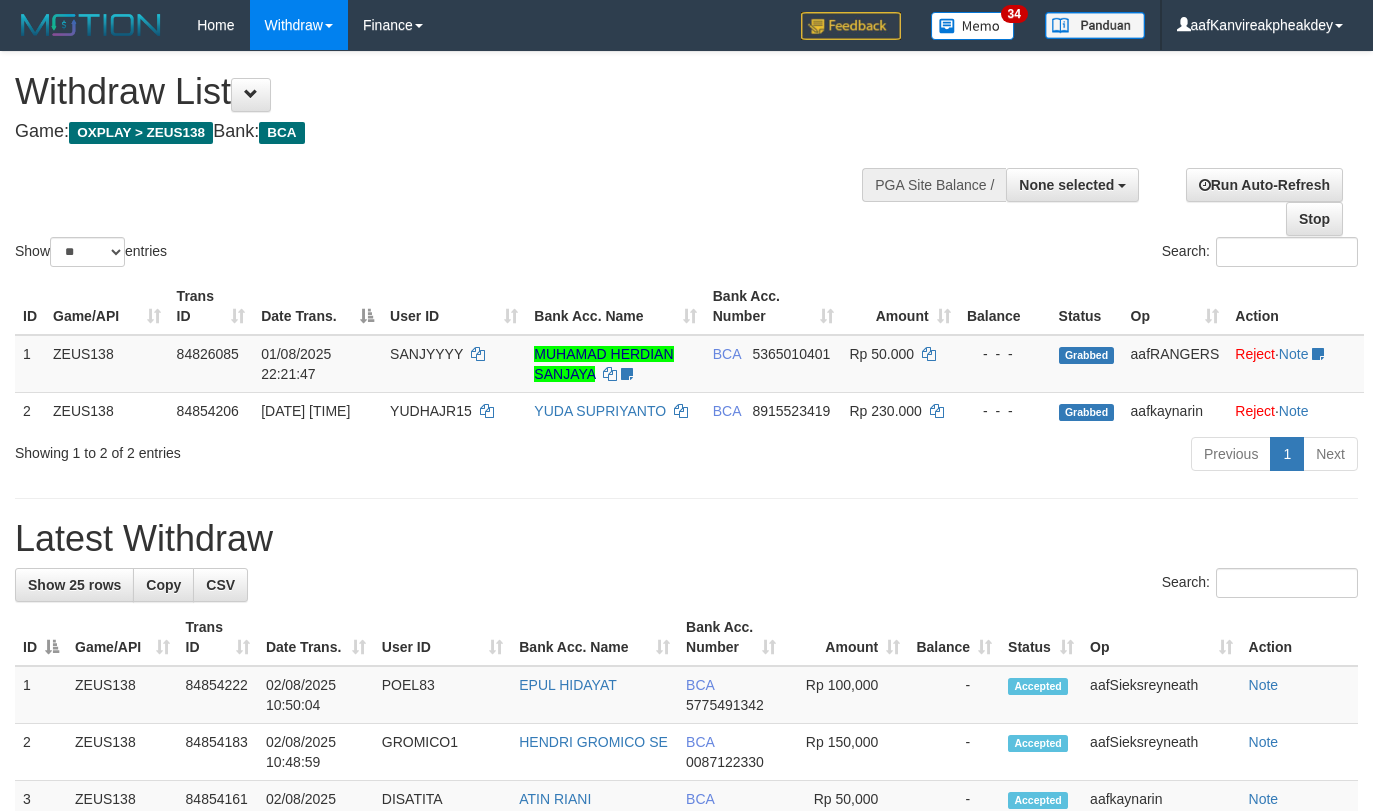 select 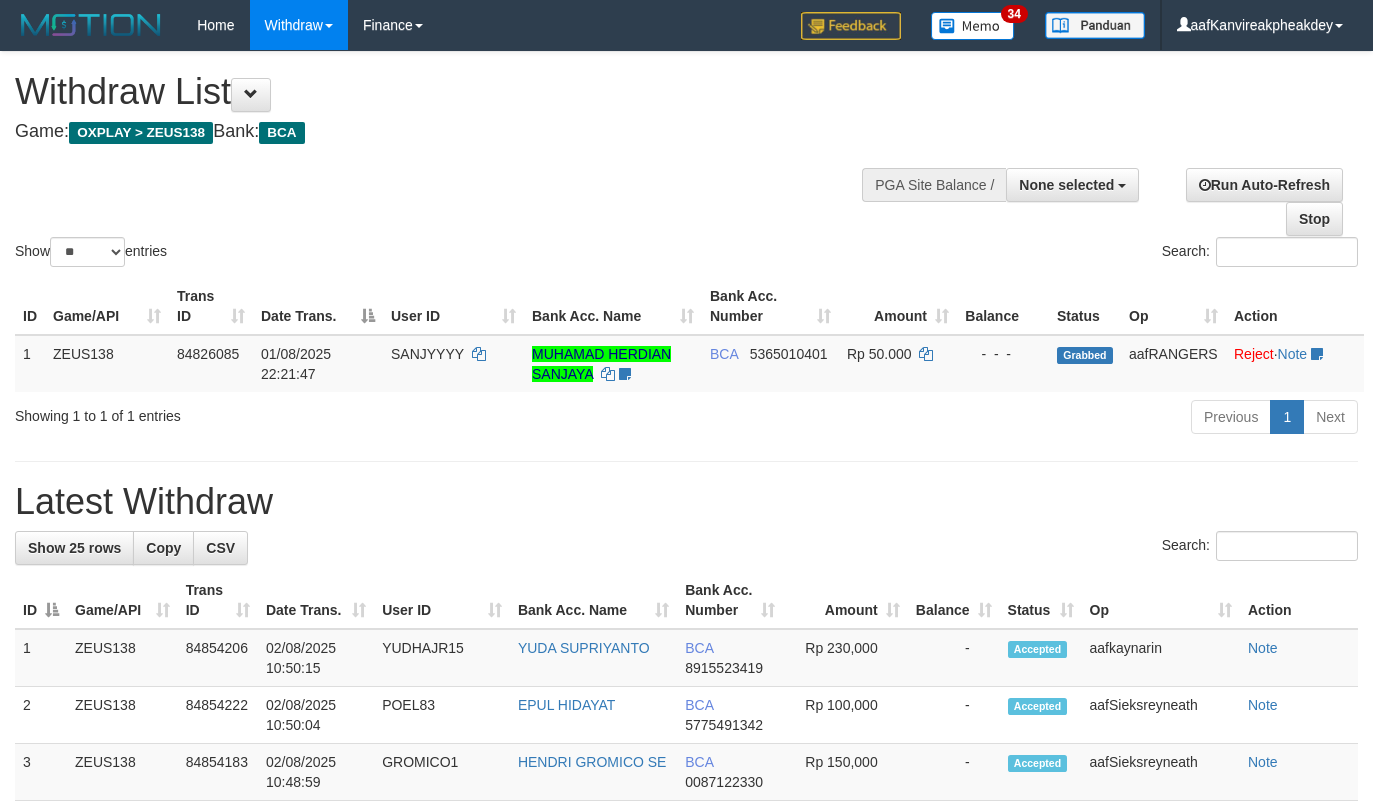 select 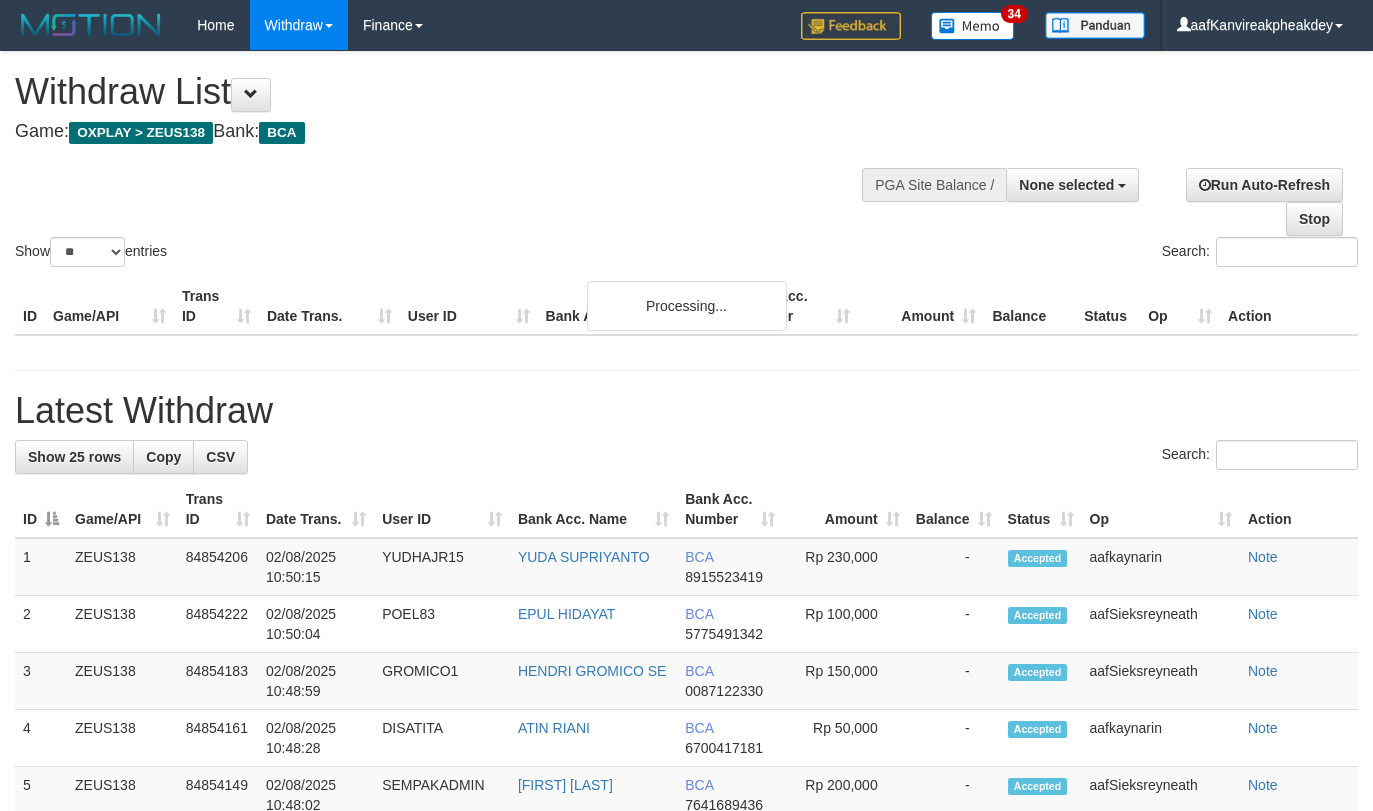select 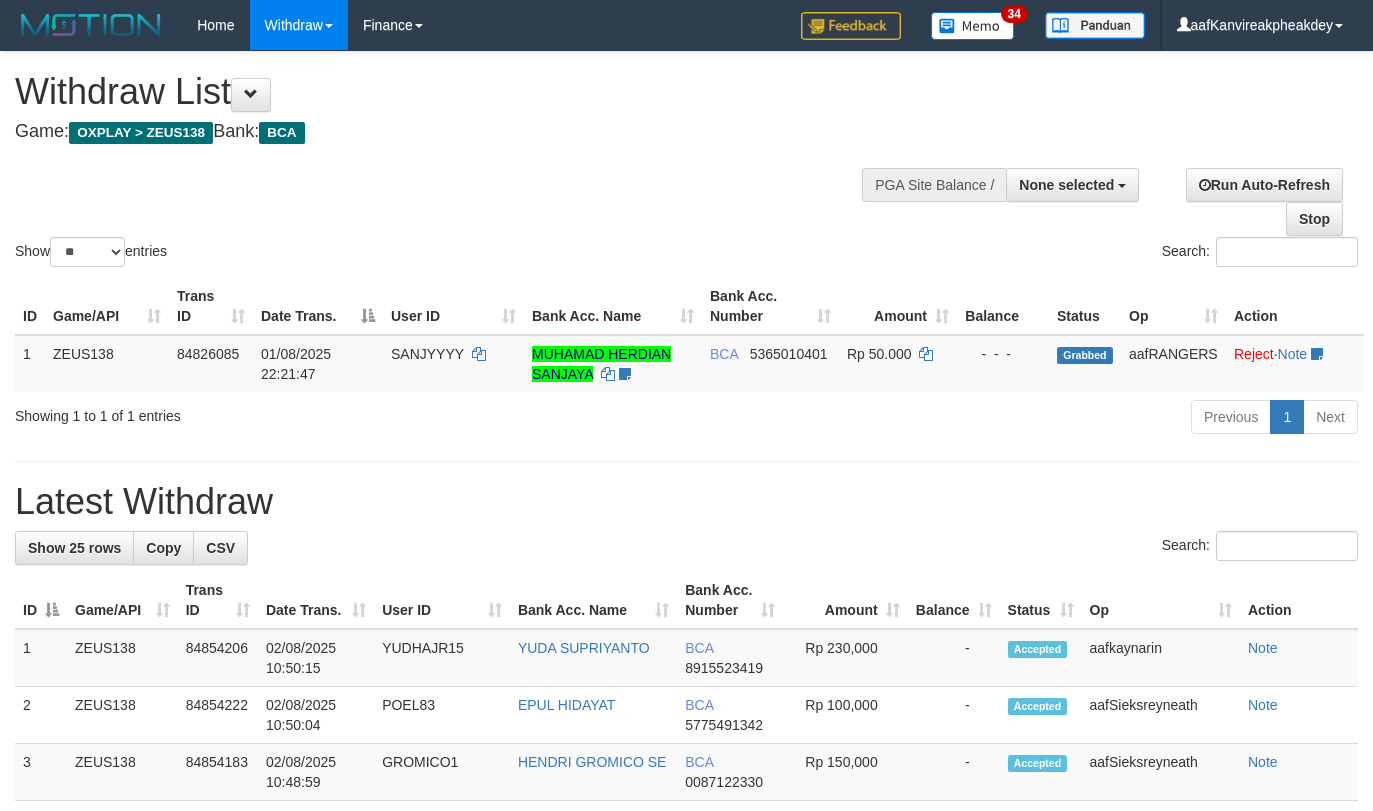 select 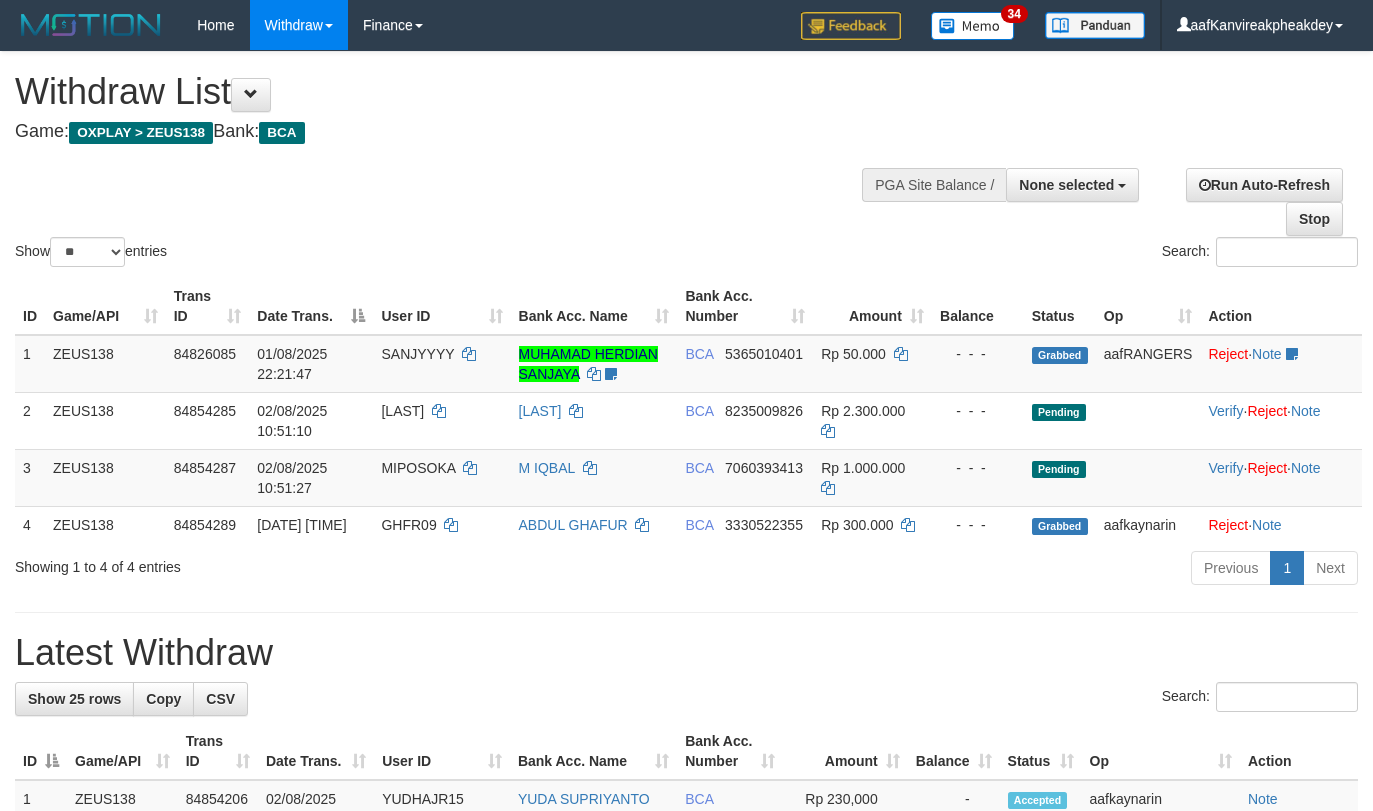 select 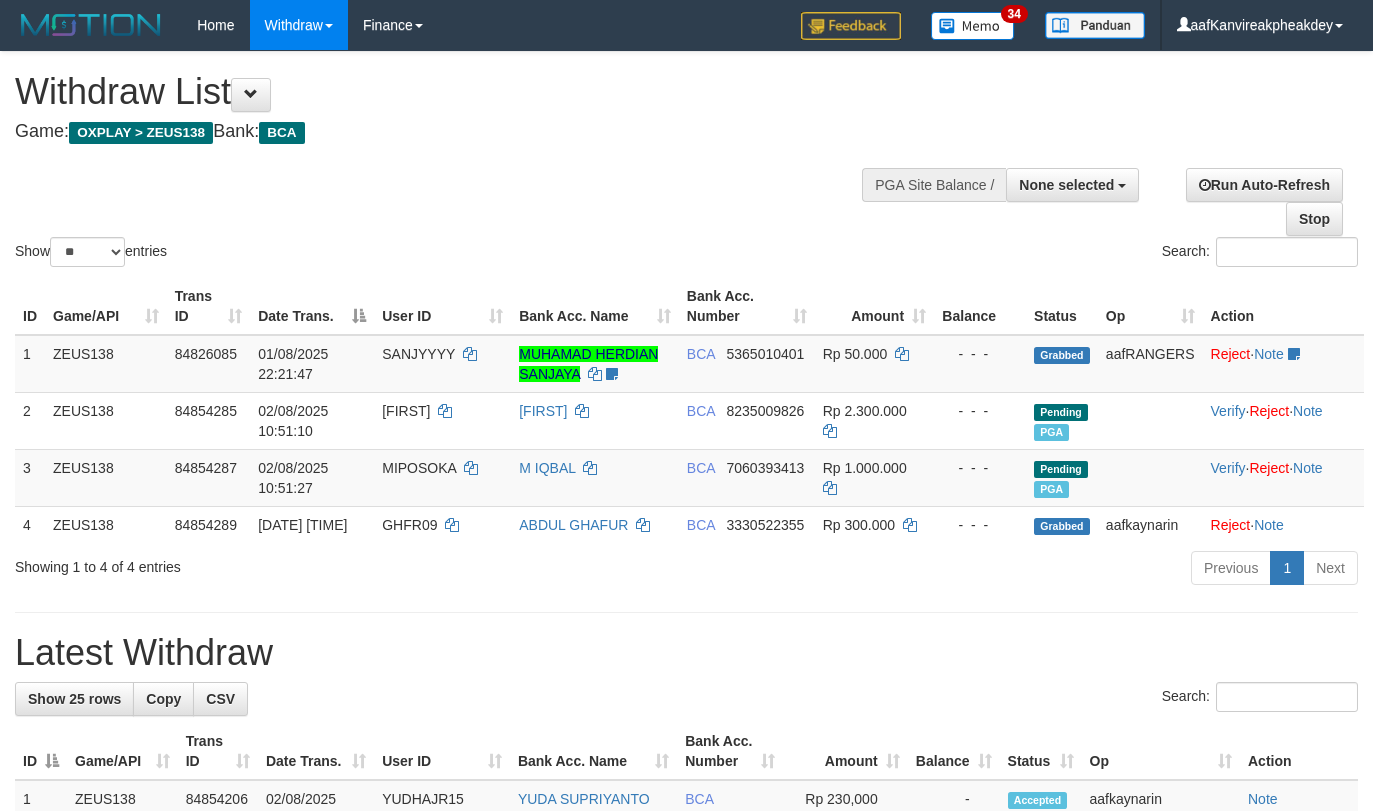 select 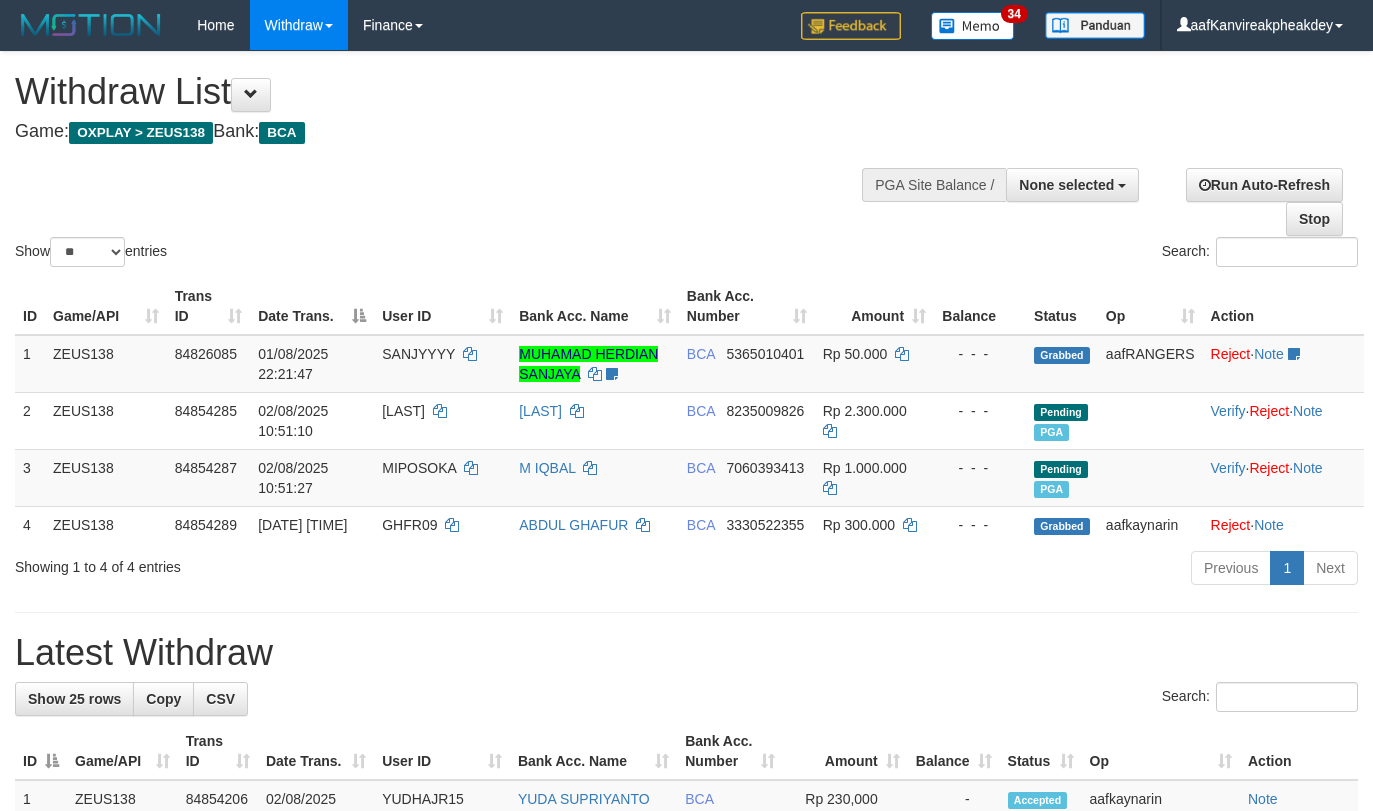 select 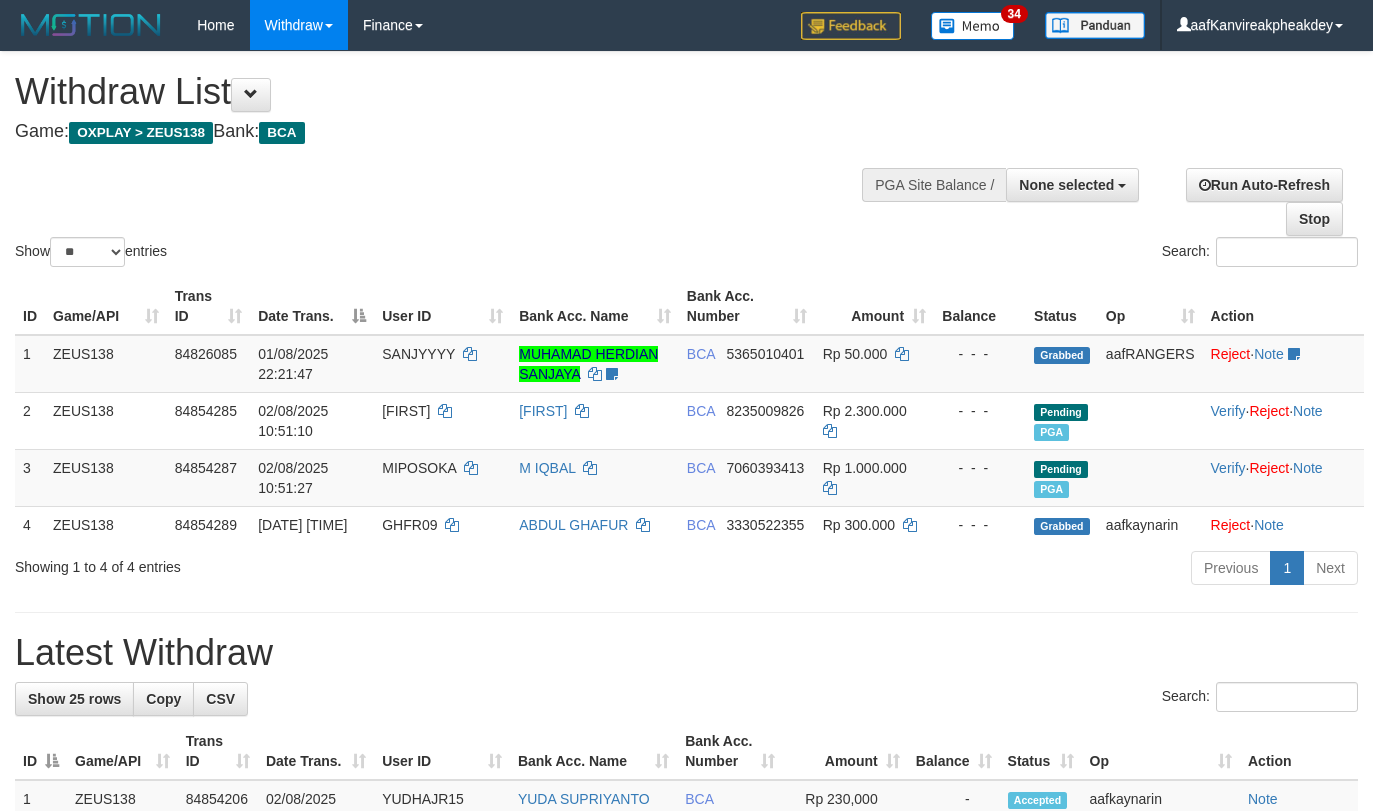 select 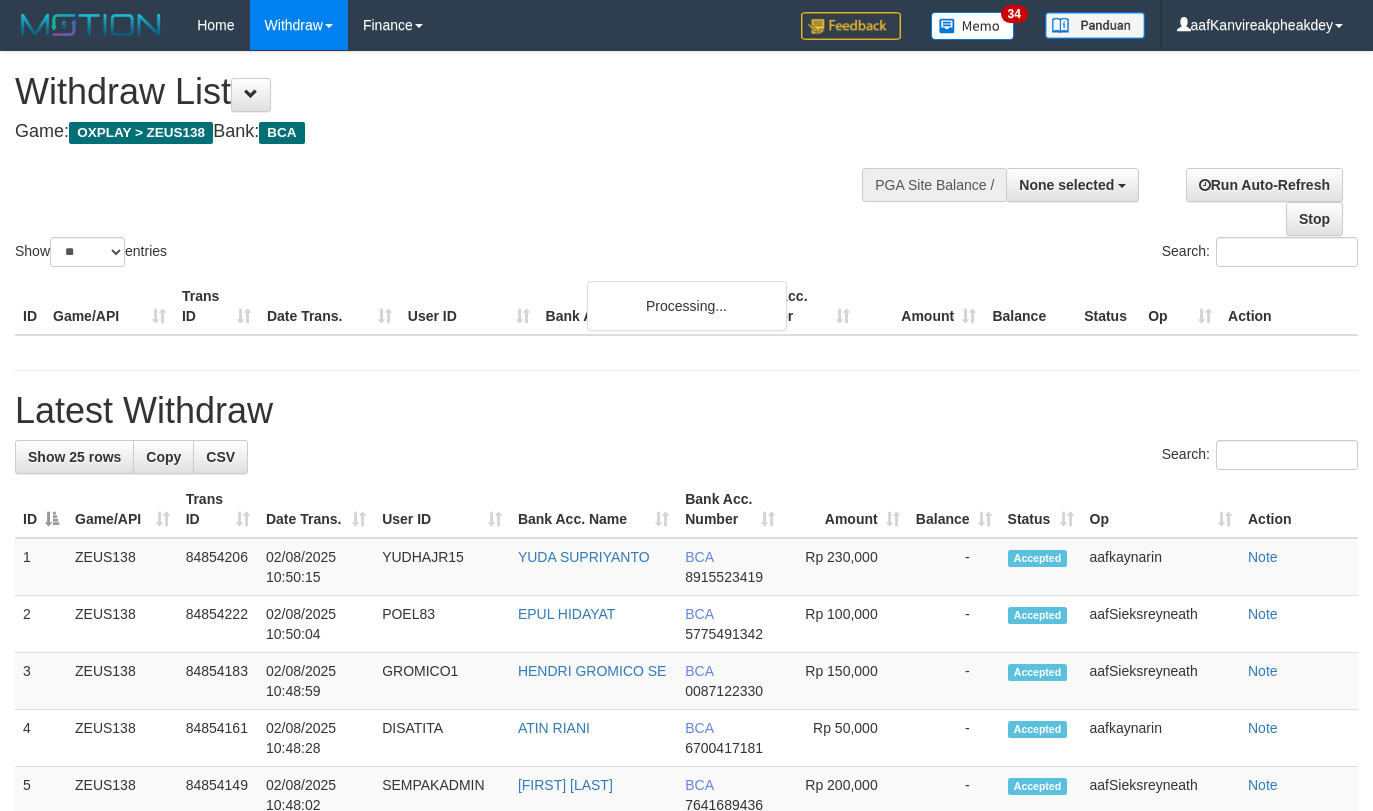 select 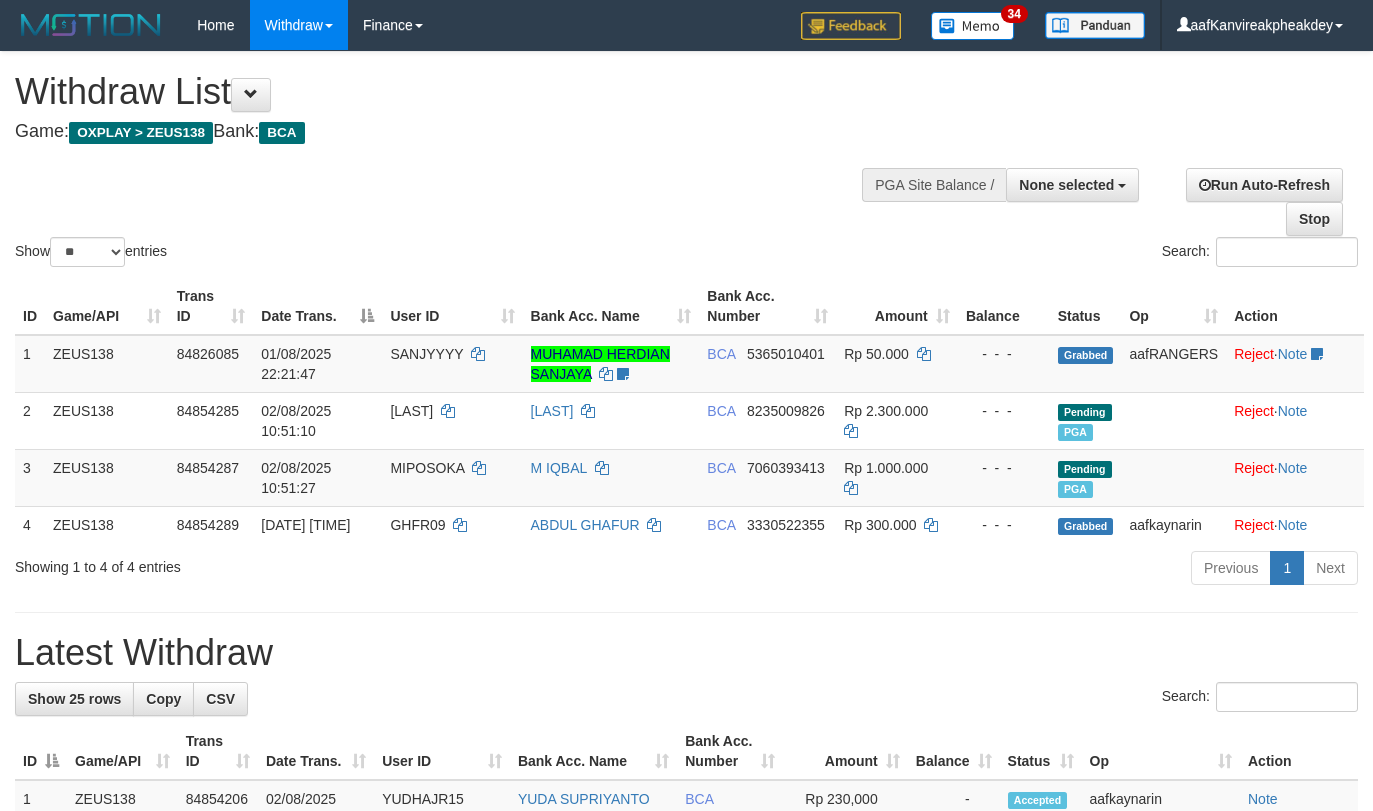 select 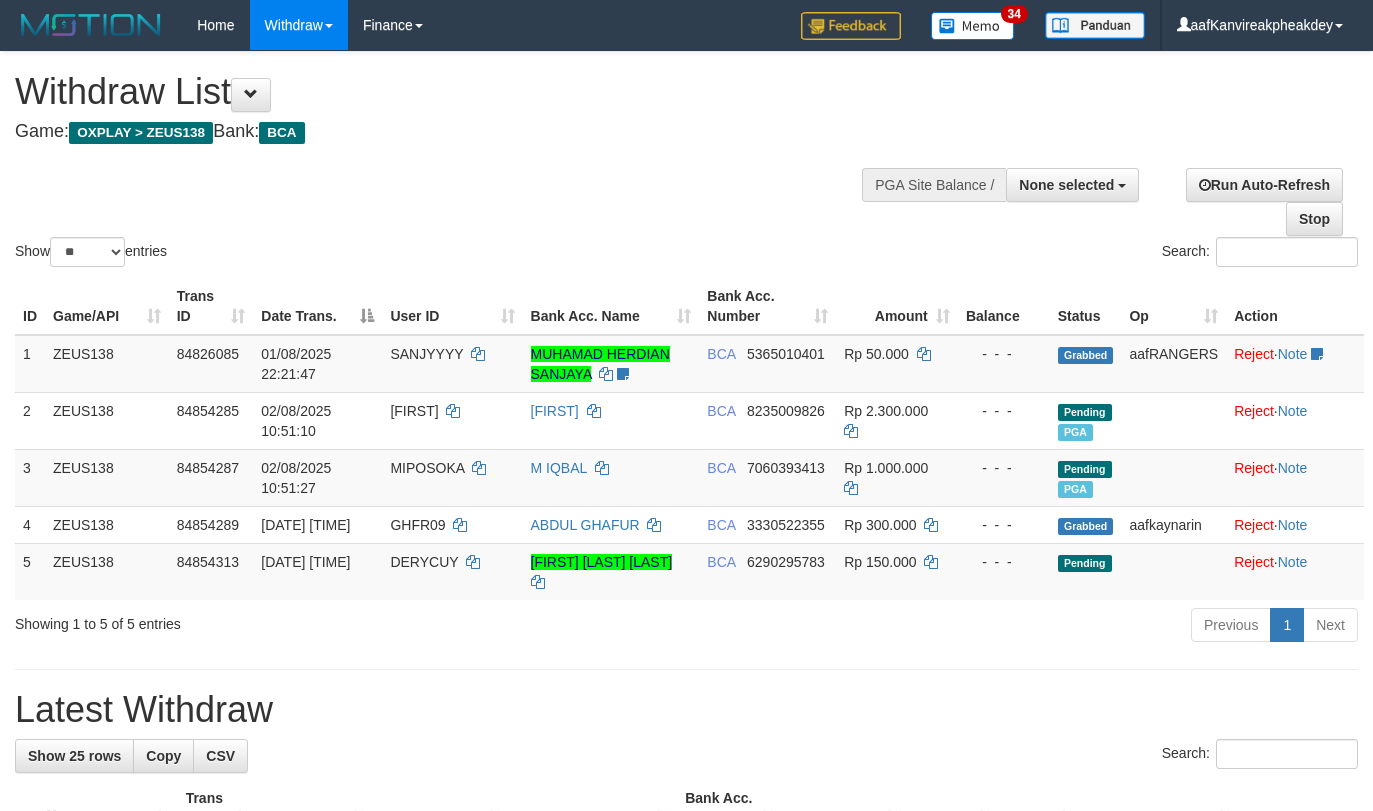 select 